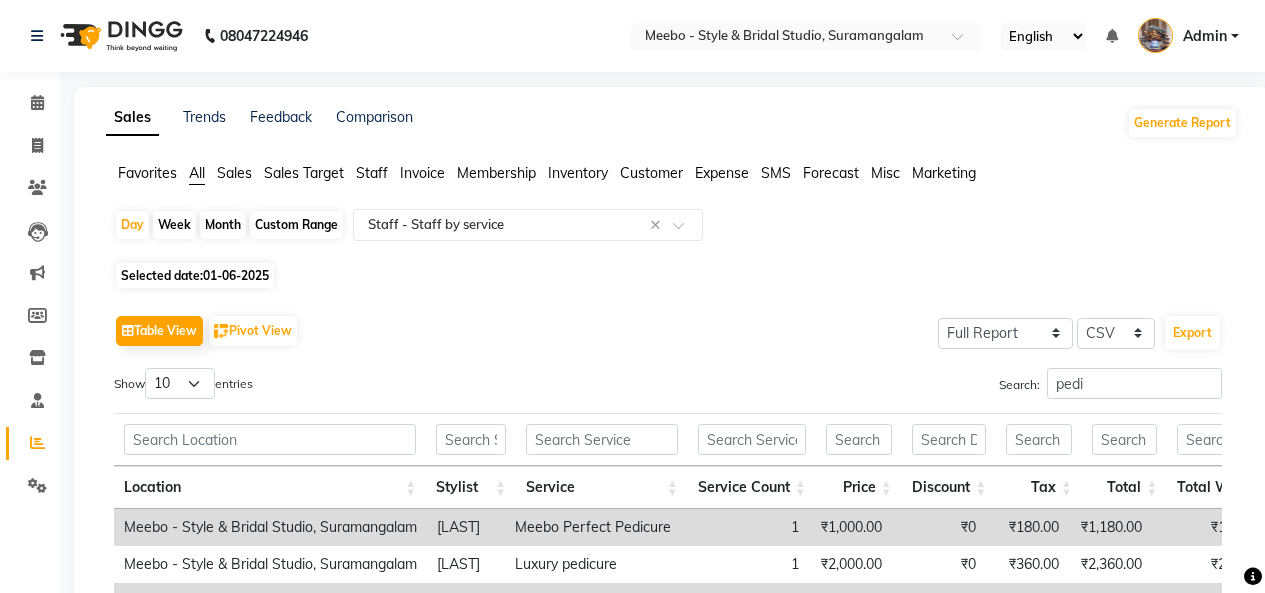 select on "full_report" 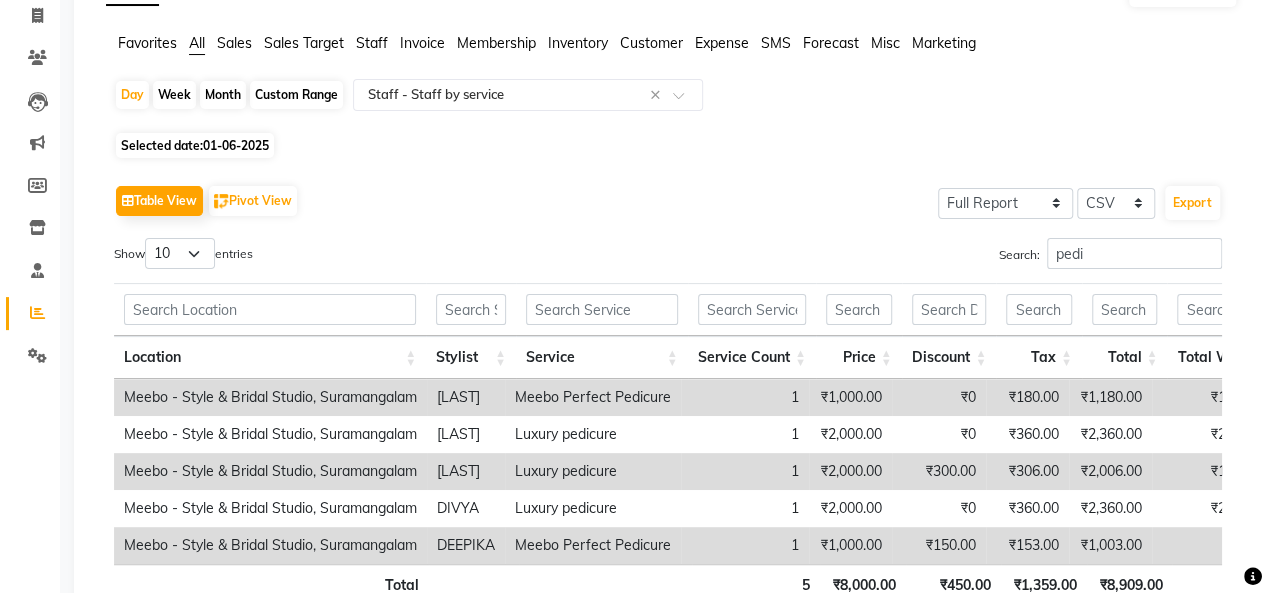 scroll, scrollTop: 0, scrollLeft: 0, axis: both 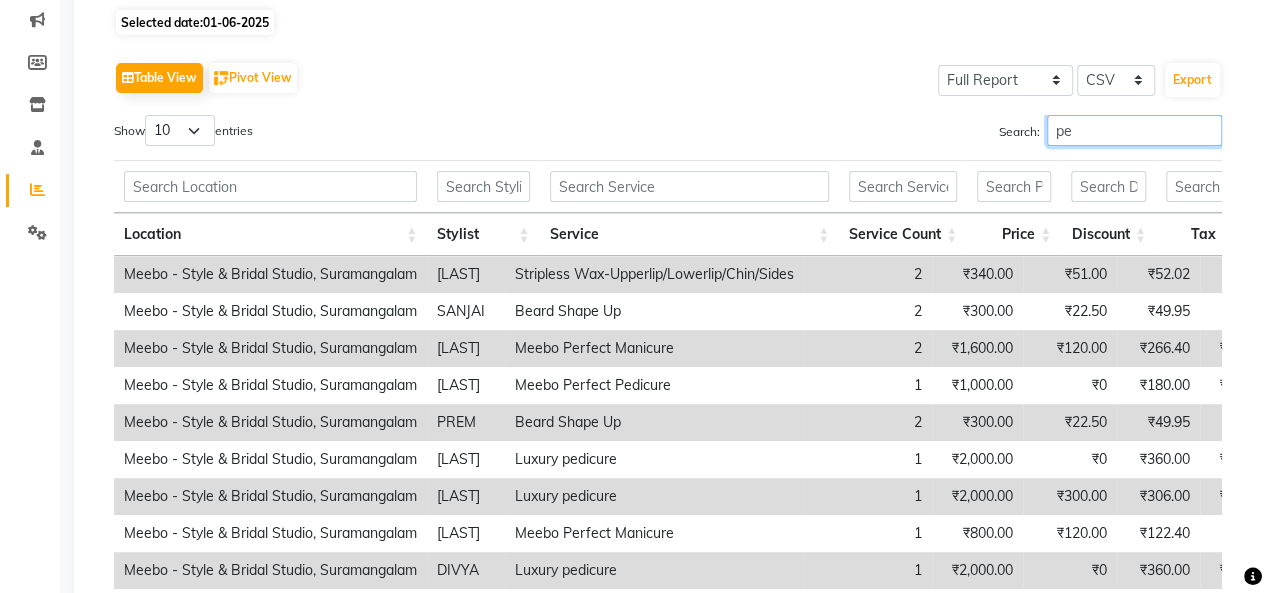 type on "p" 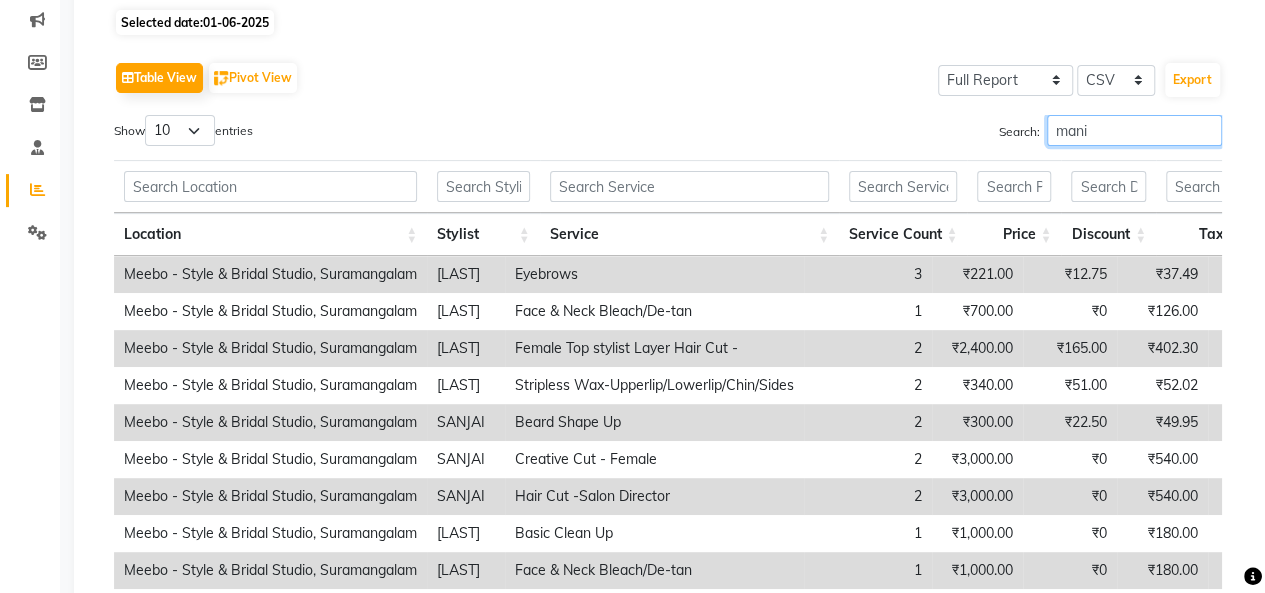 scroll, scrollTop: 204, scrollLeft: 0, axis: vertical 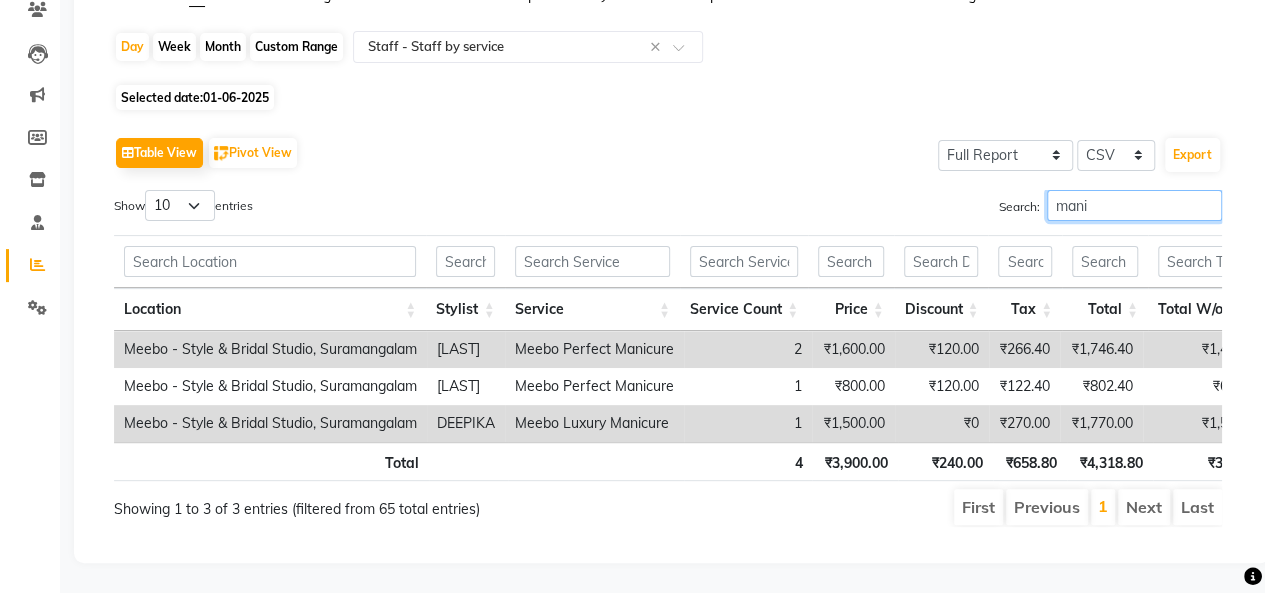 type on "mani" 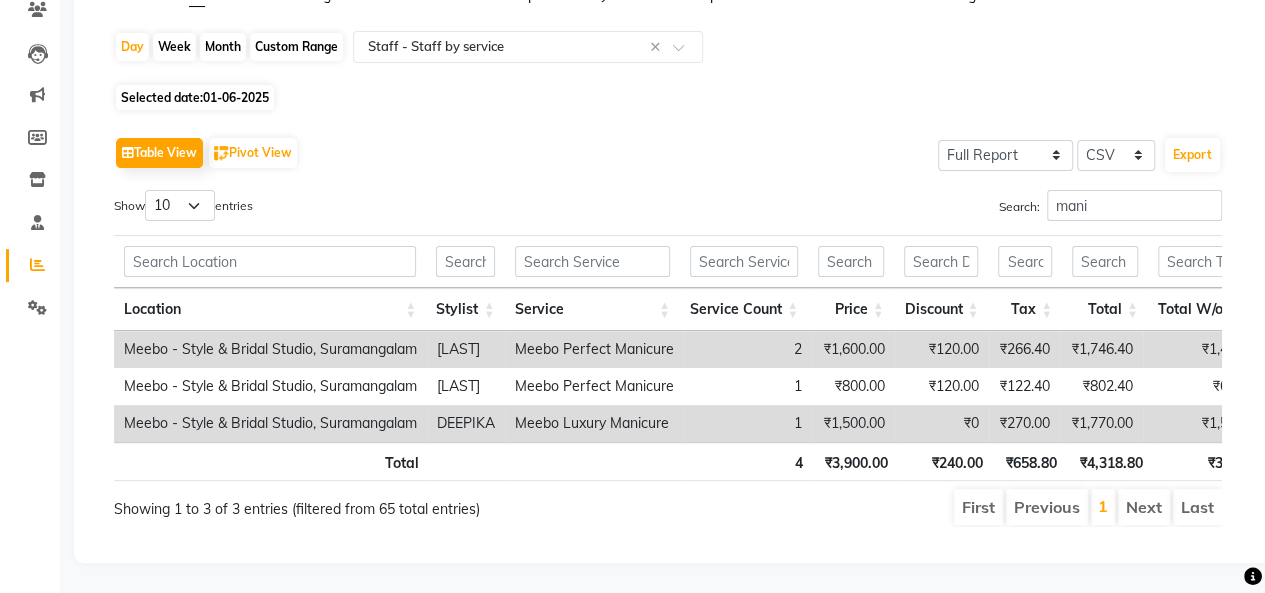 click on "01-06-2025" 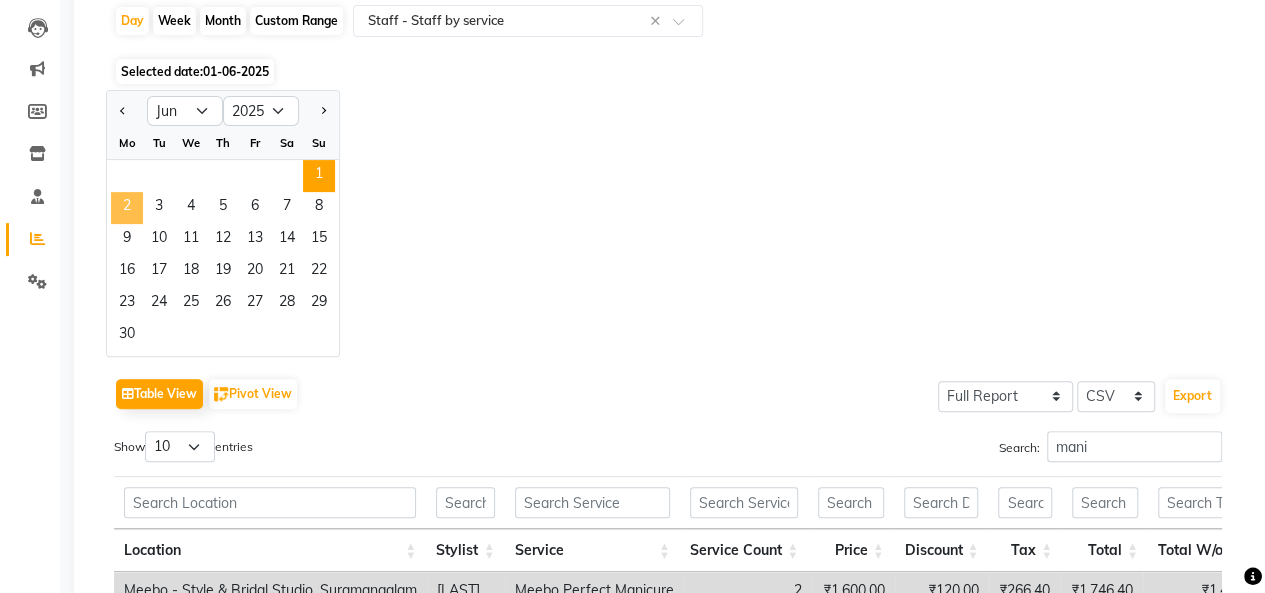 click on "2" 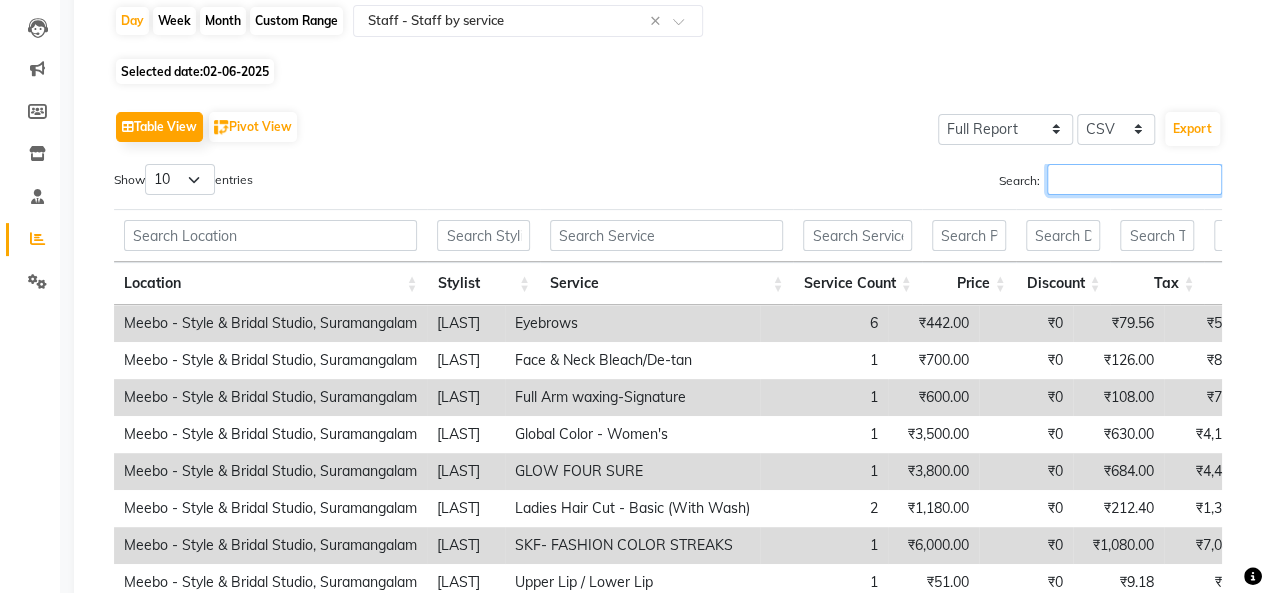 click on "Search:" at bounding box center (1134, 179) 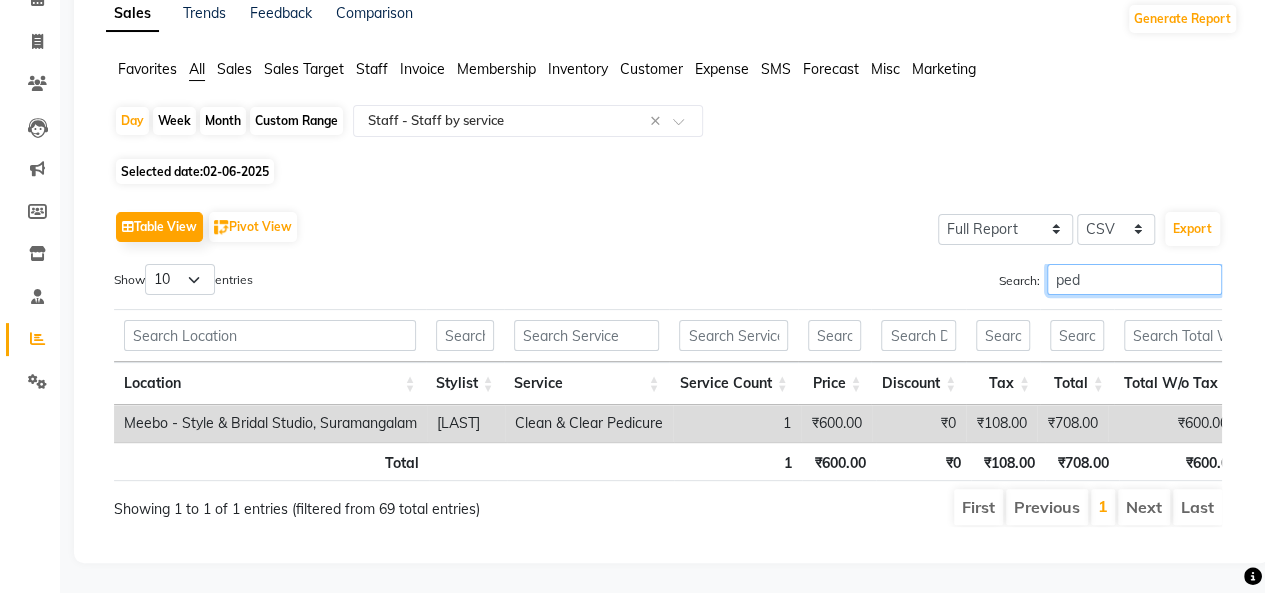 scroll, scrollTop: 130, scrollLeft: 0, axis: vertical 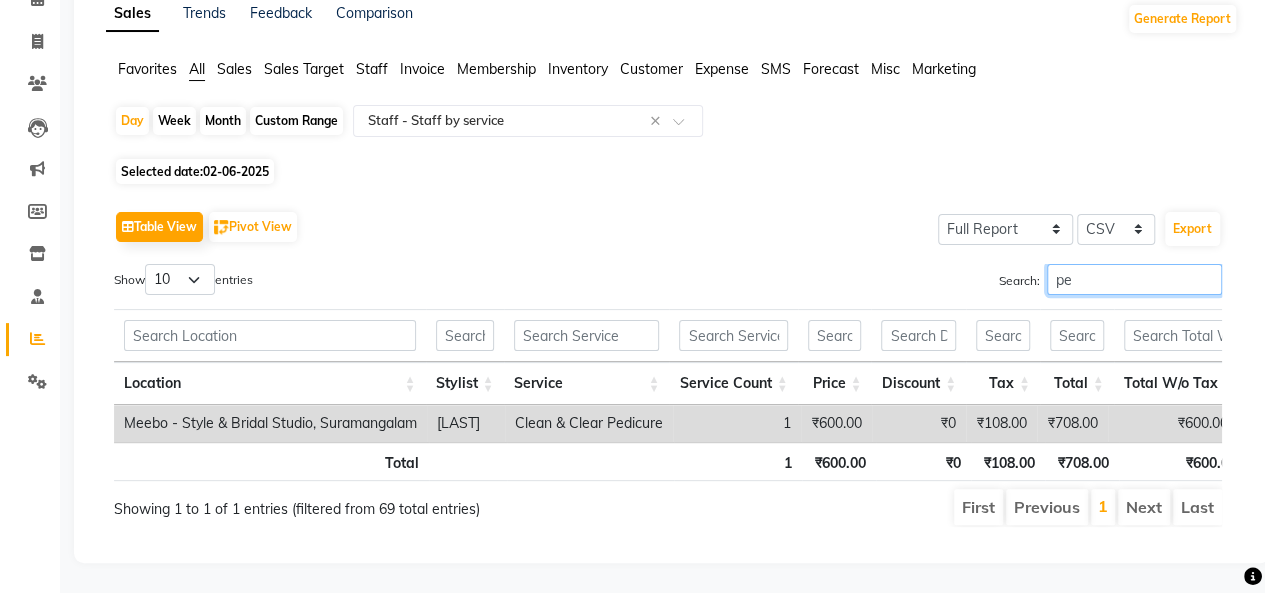 type on "p" 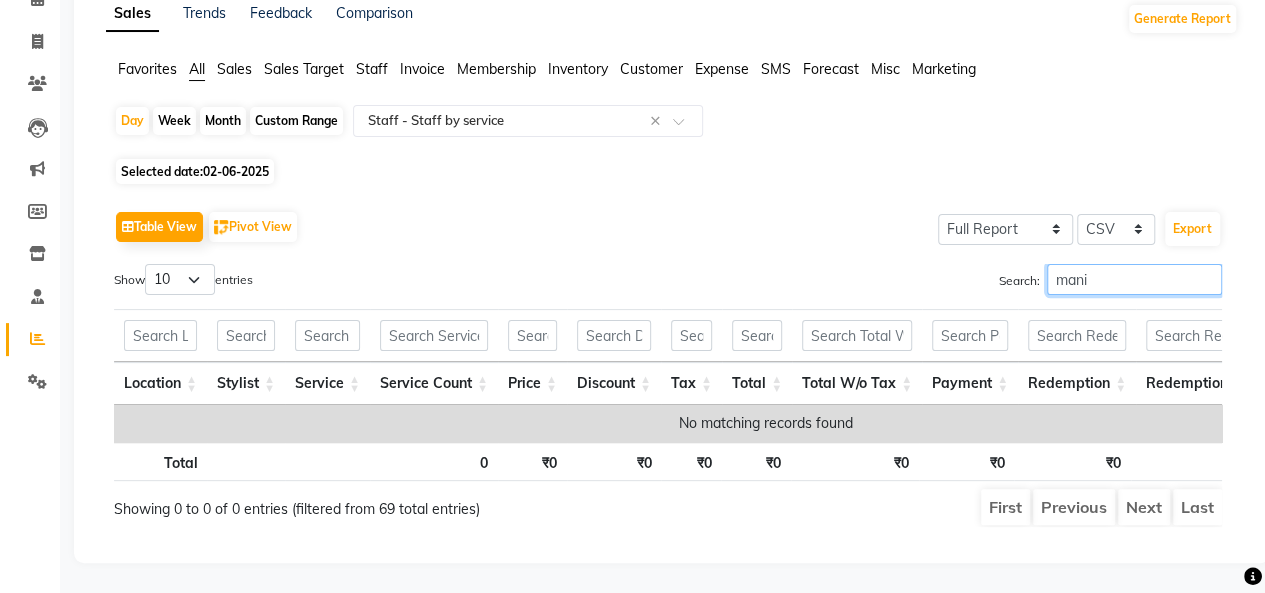 scroll, scrollTop: 130, scrollLeft: 0, axis: vertical 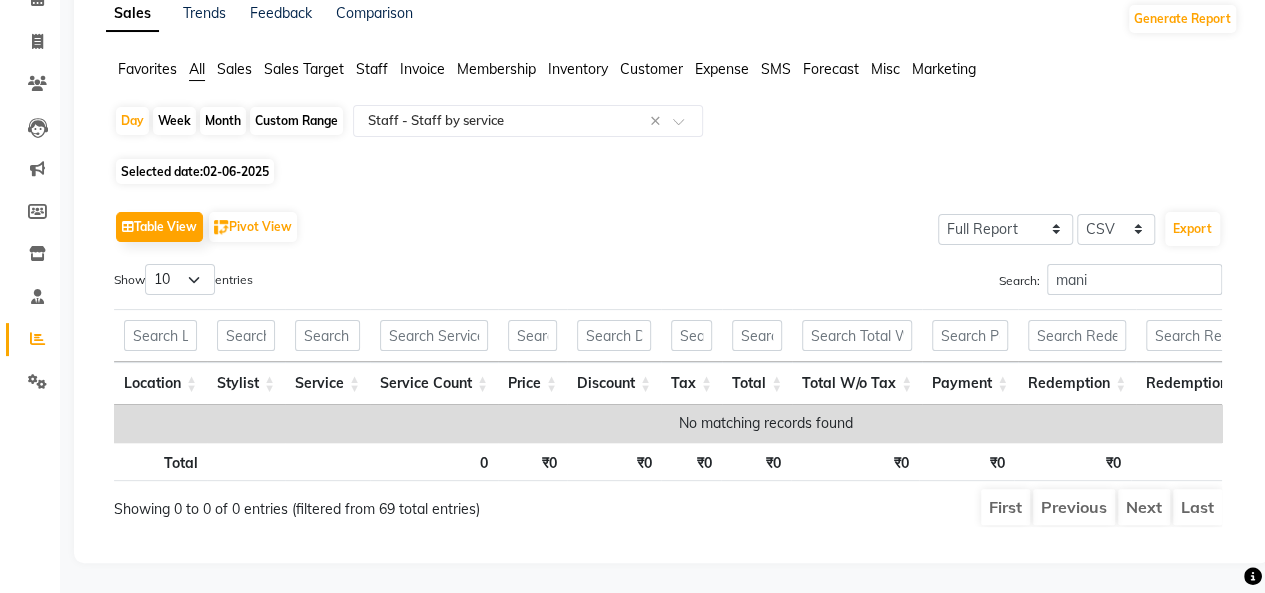 click on "Selected date:  02-06-2025" 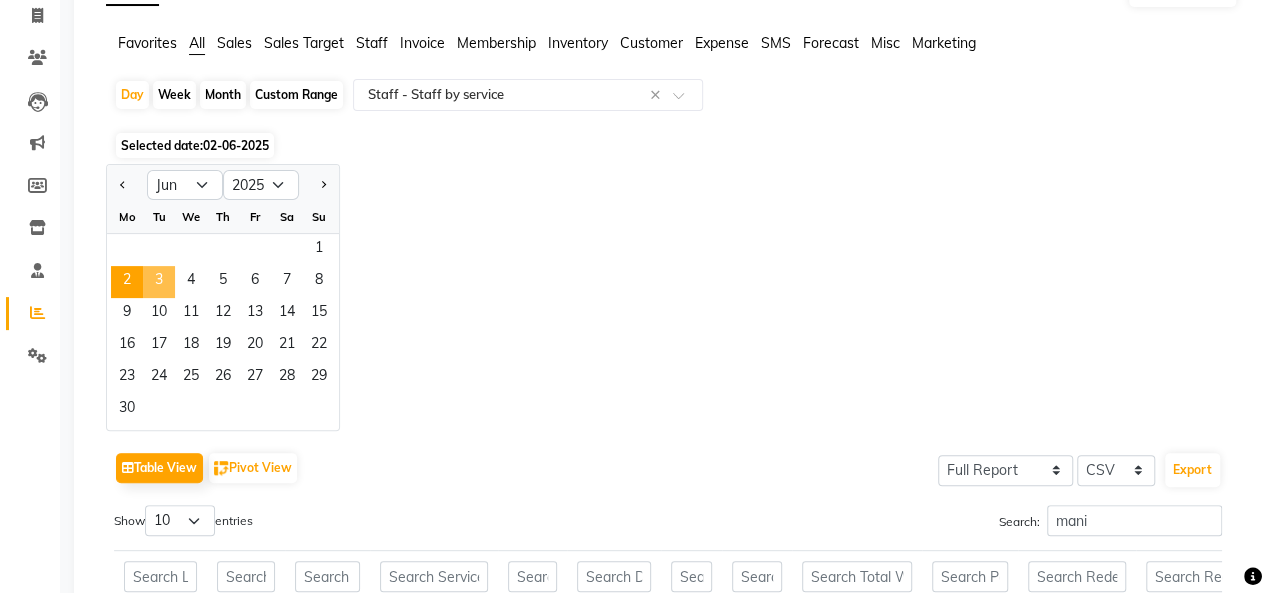 click on "3" 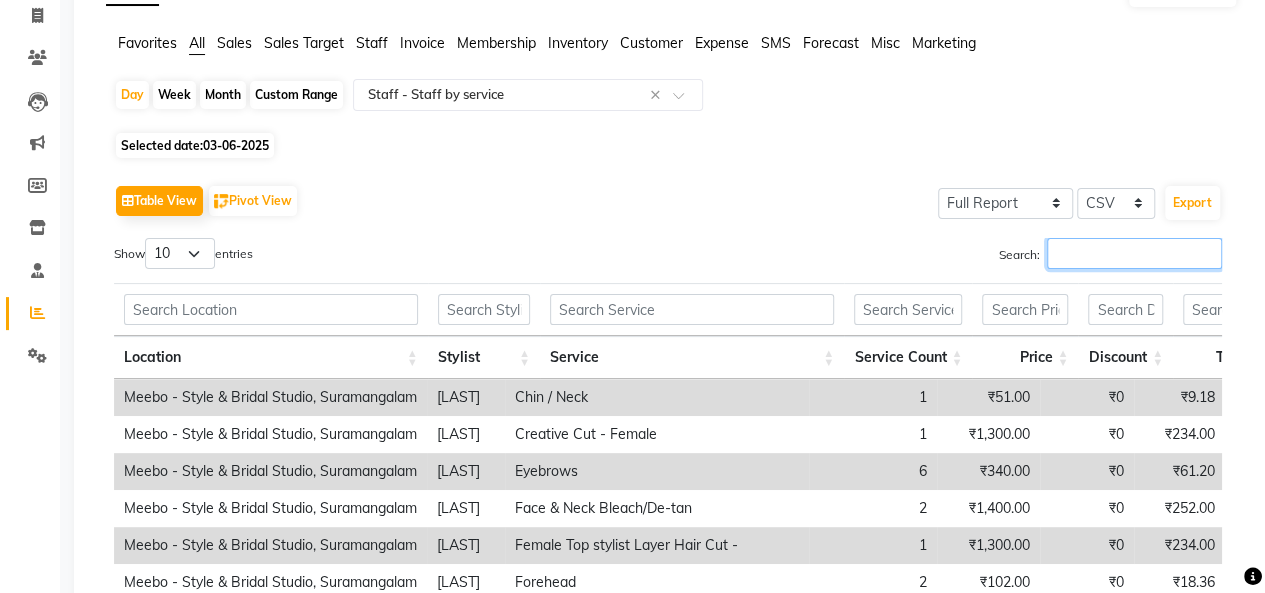 click on "Search:" at bounding box center (1134, 253) 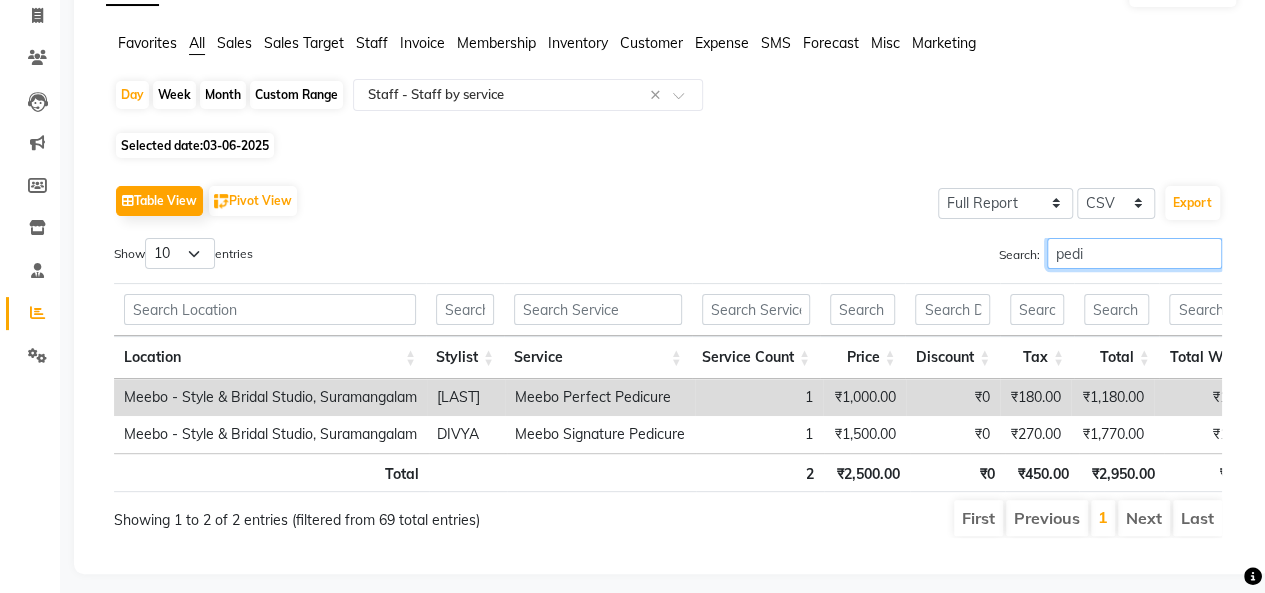 type on "pedi" 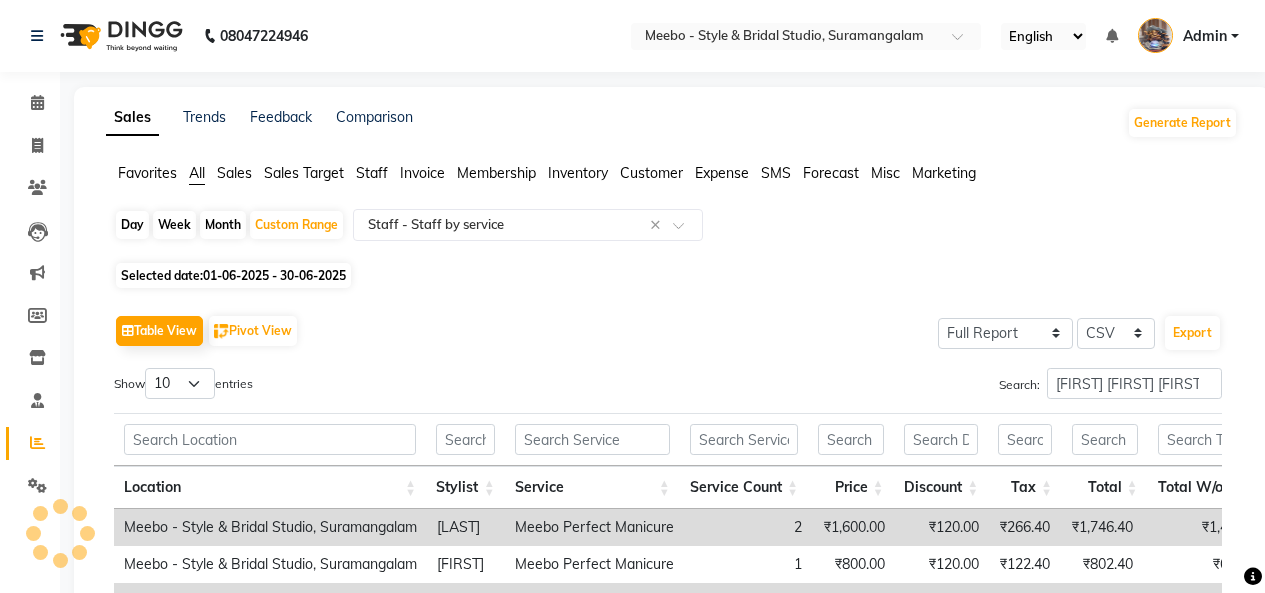 select on "full_report" 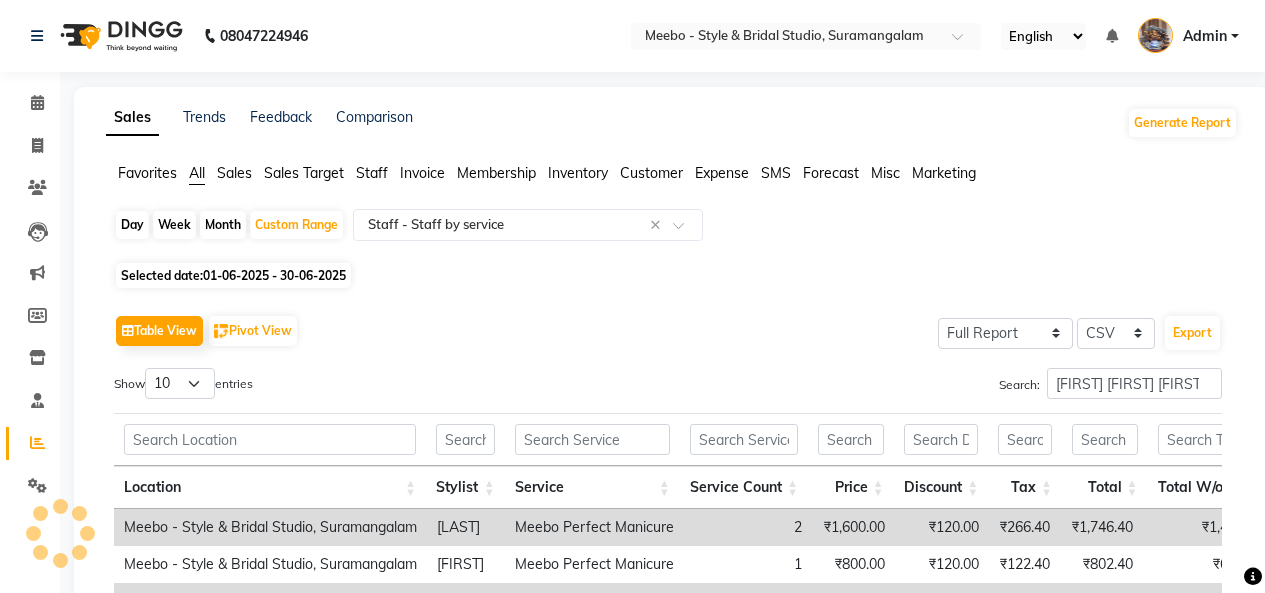 scroll, scrollTop: 204, scrollLeft: 0, axis: vertical 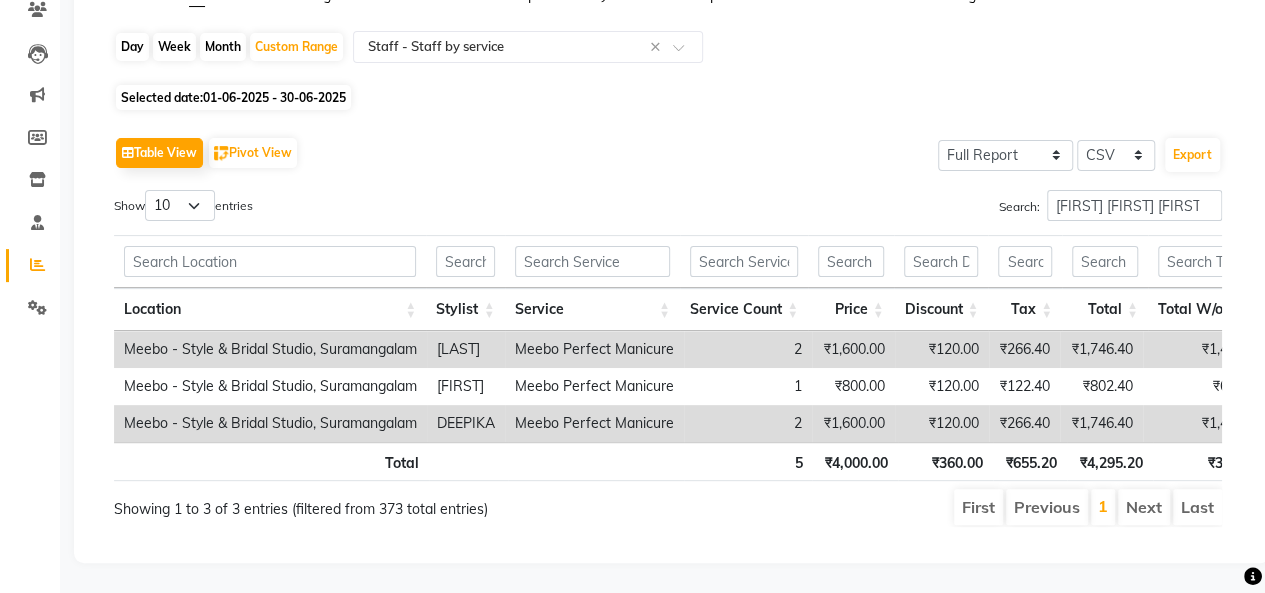 click on "01-06-2025 - 30-06-2025" 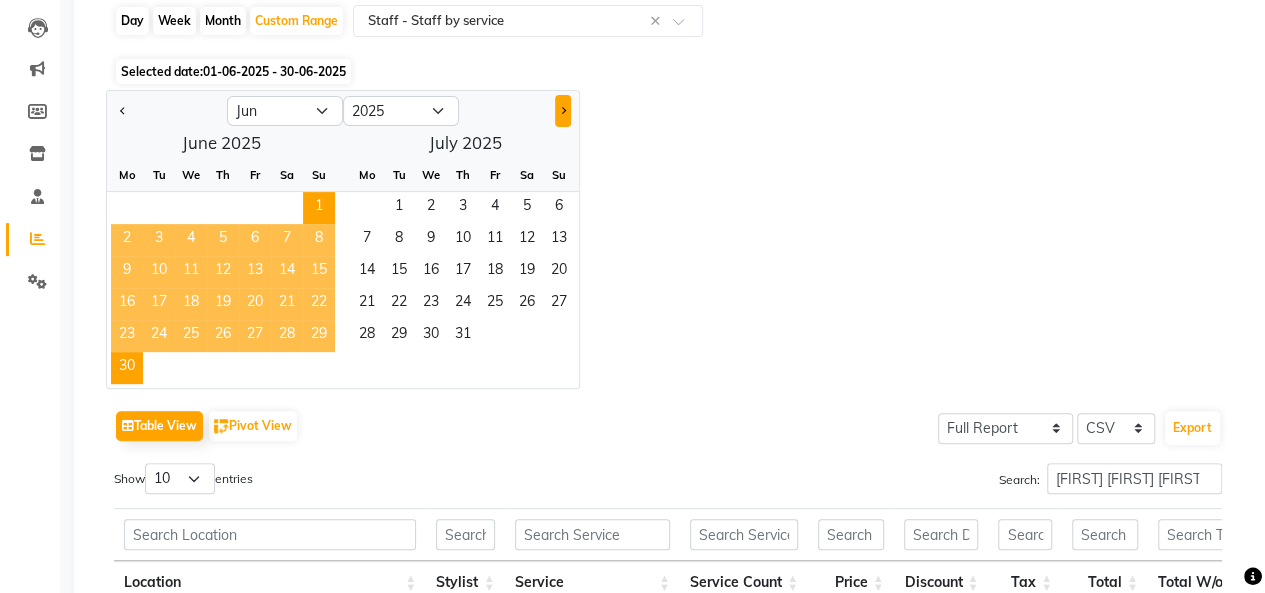 click 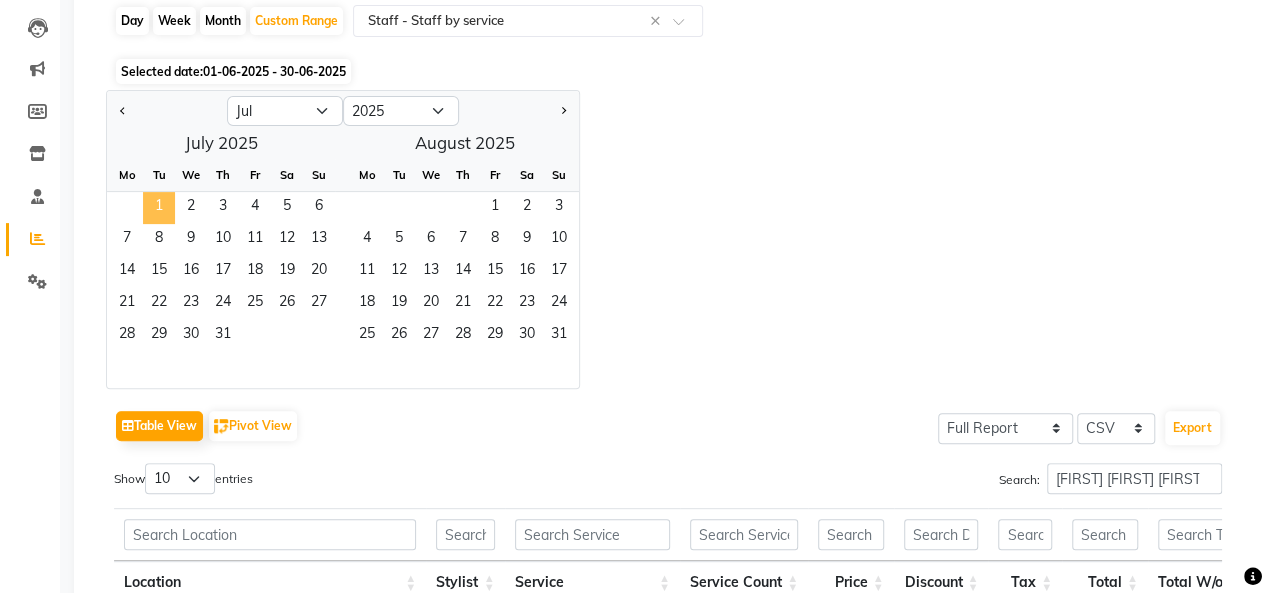 click on "1" 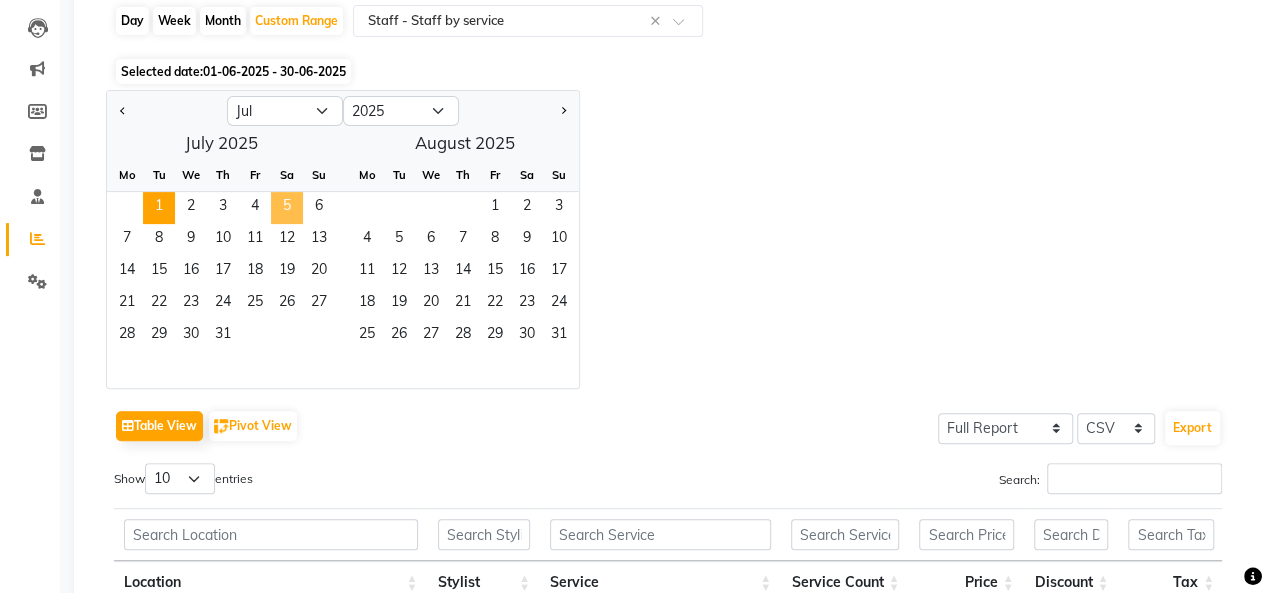 click on "5" 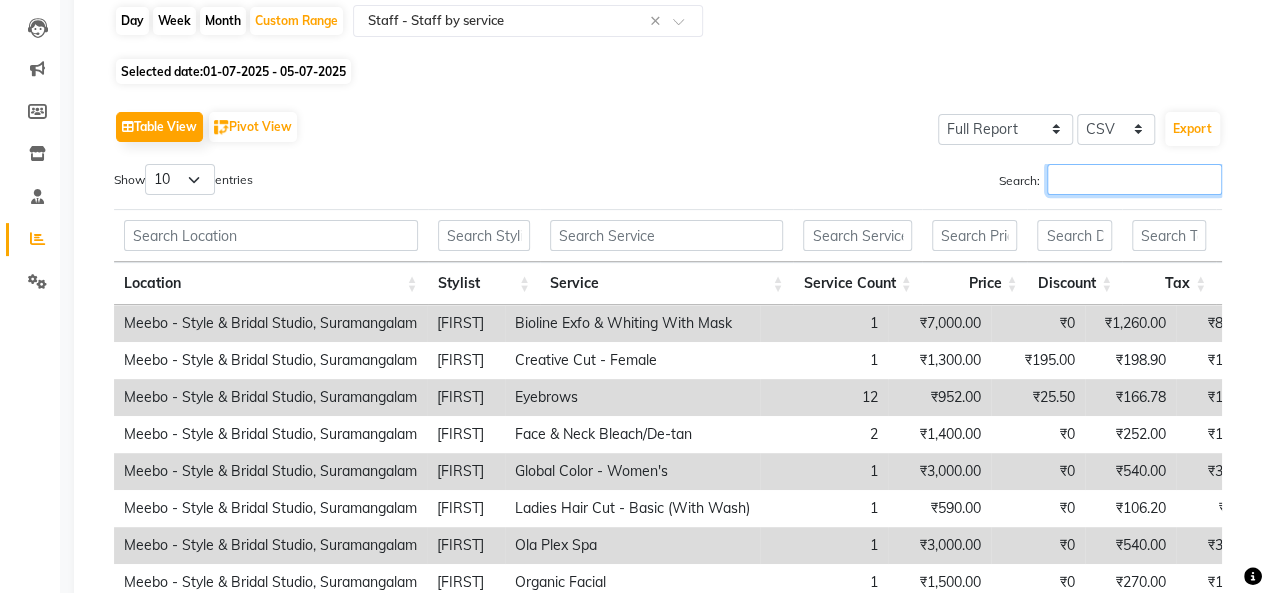 click on "Search:" at bounding box center (1134, 179) 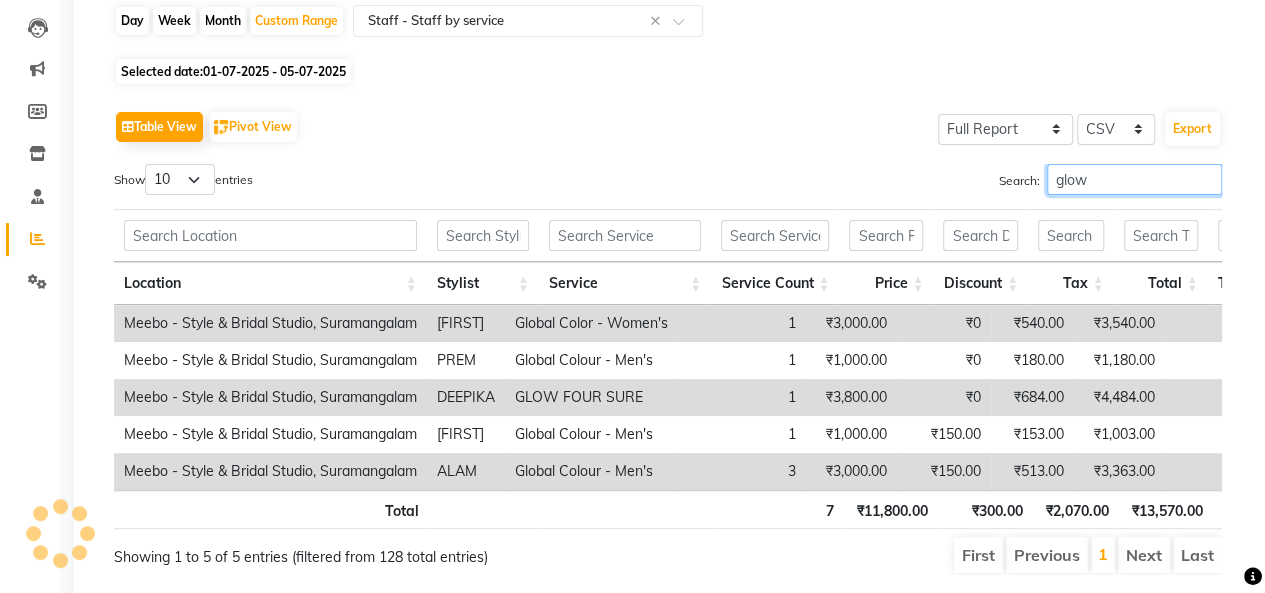 scroll, scrollTop: 130, scrollLeft: 0, axis: vertical 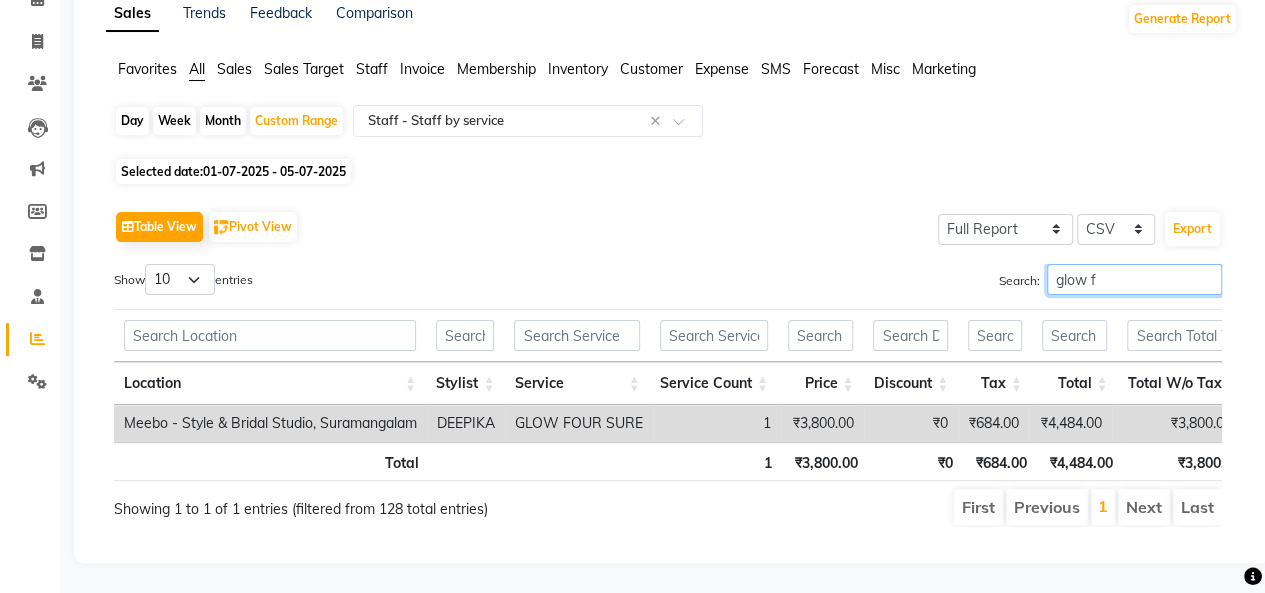 type on "glow f" 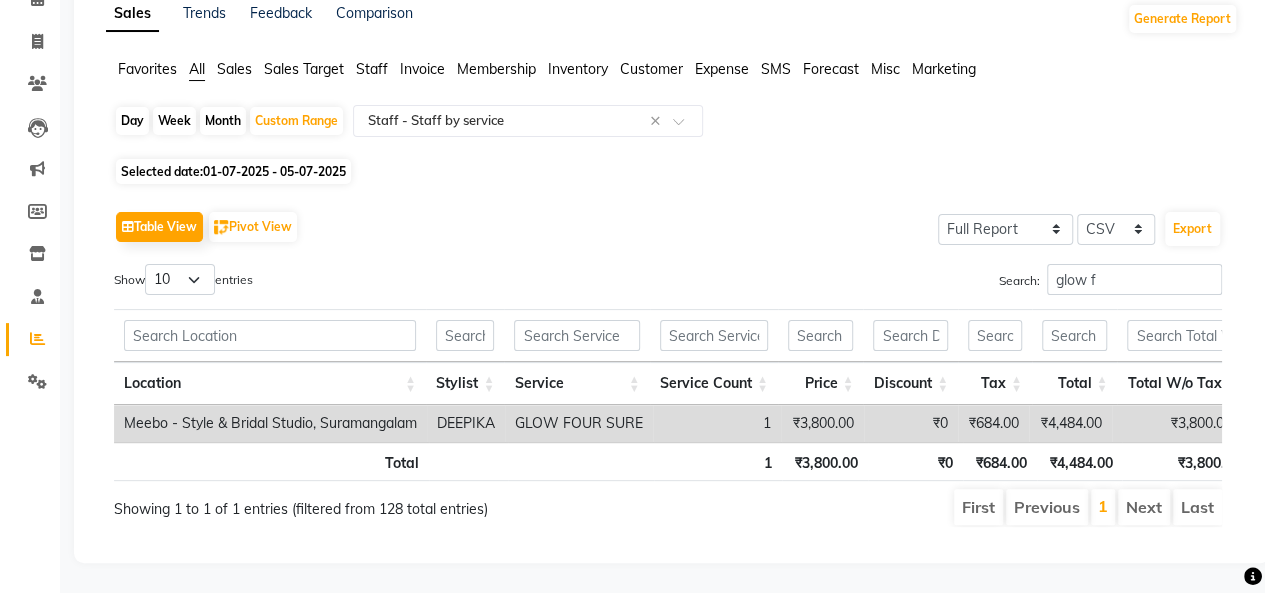 click on "01-07-2025 - 05-07-2025" 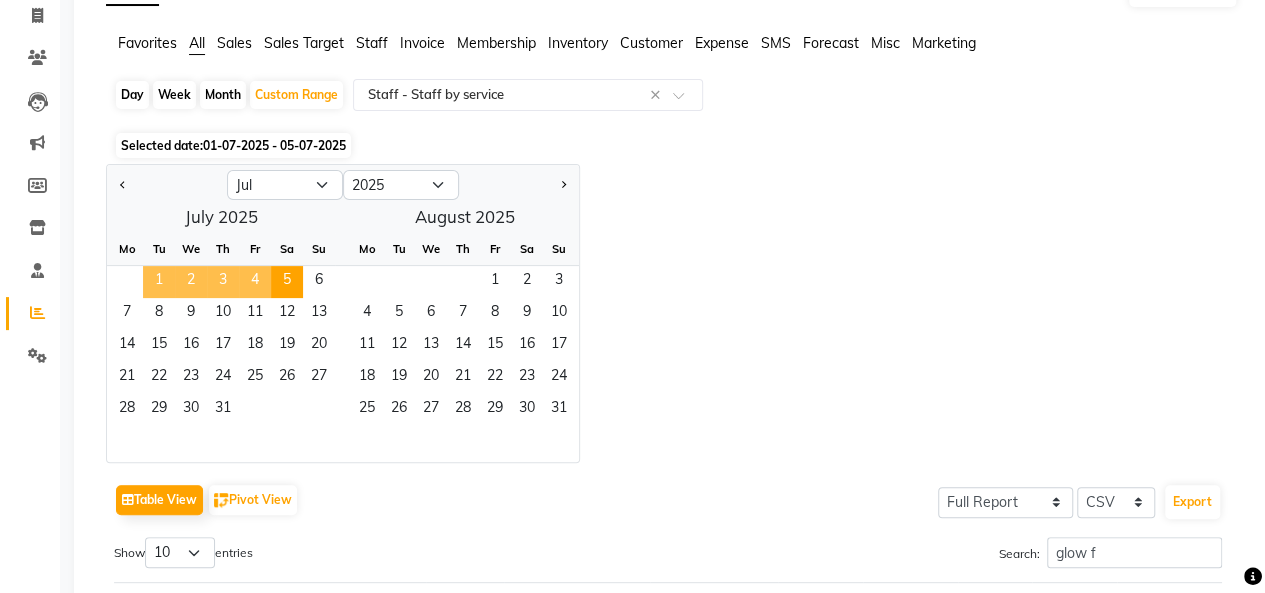 click on "1" 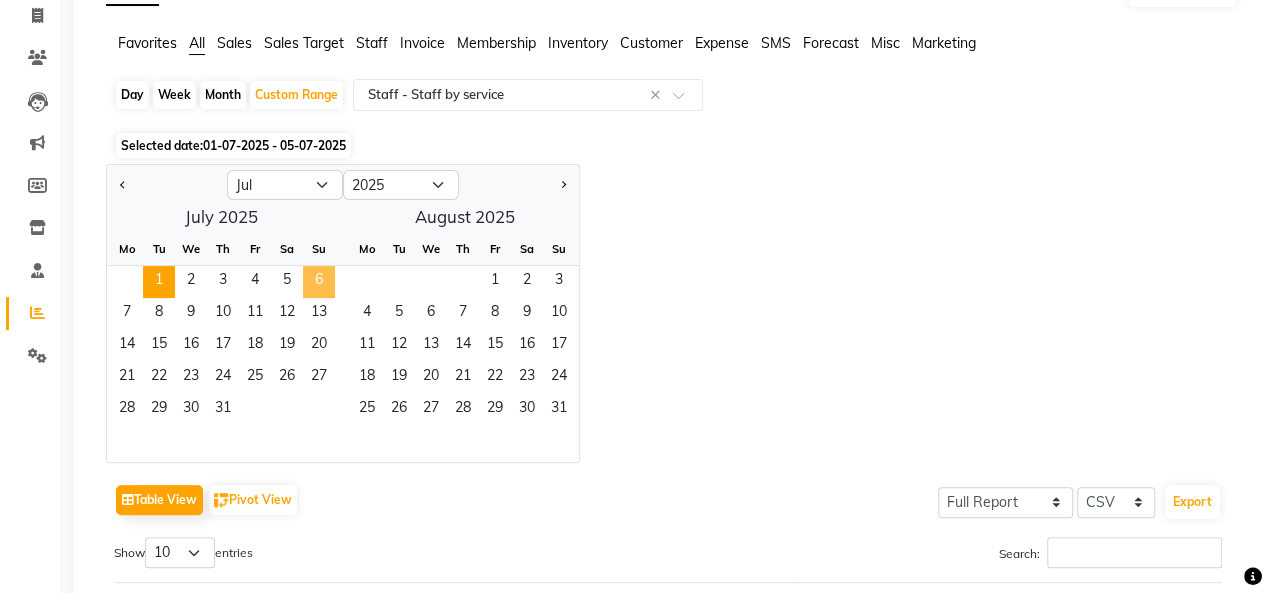 click on "6" 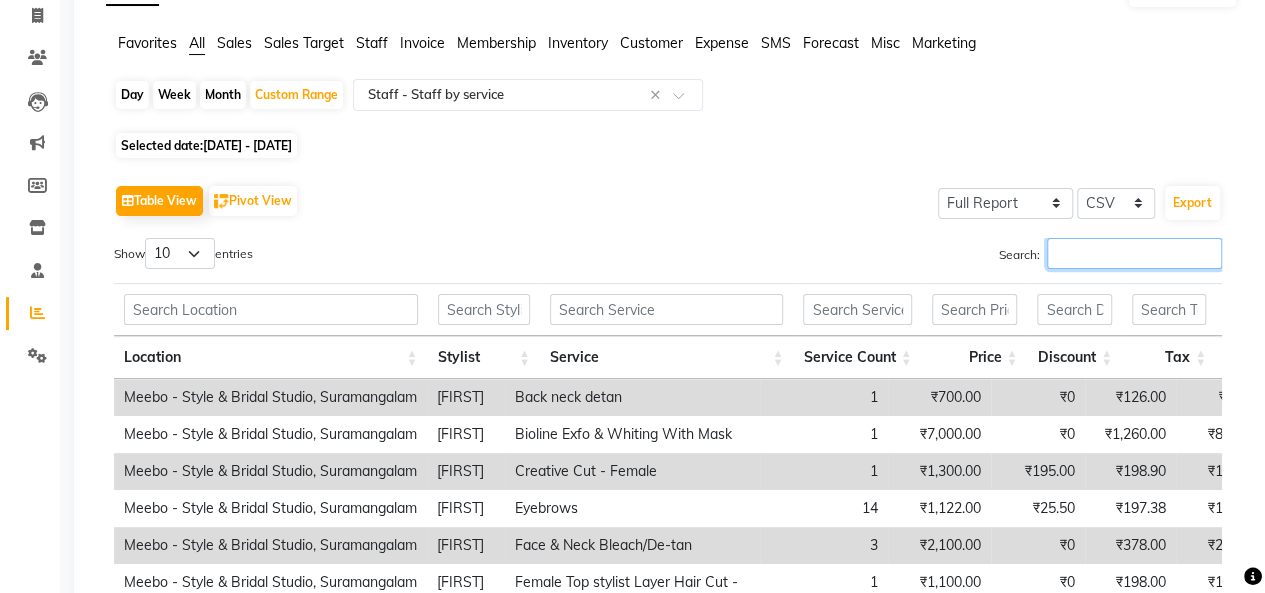 click on "Search:" at bounding box center [1134, 253] 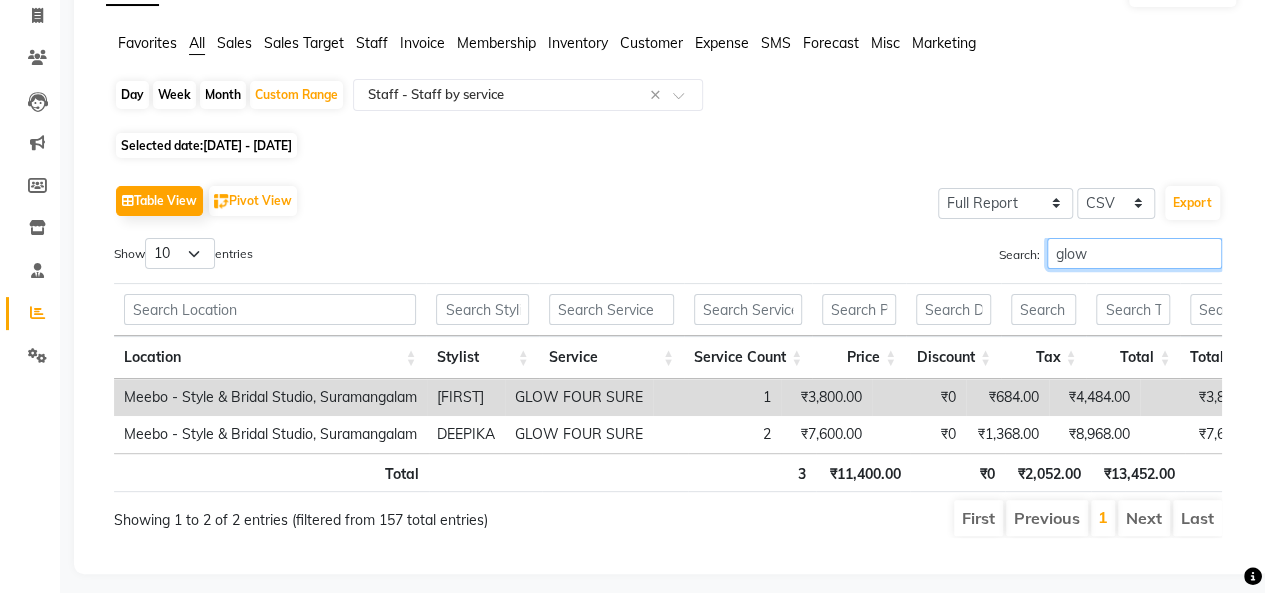 type on "glow" 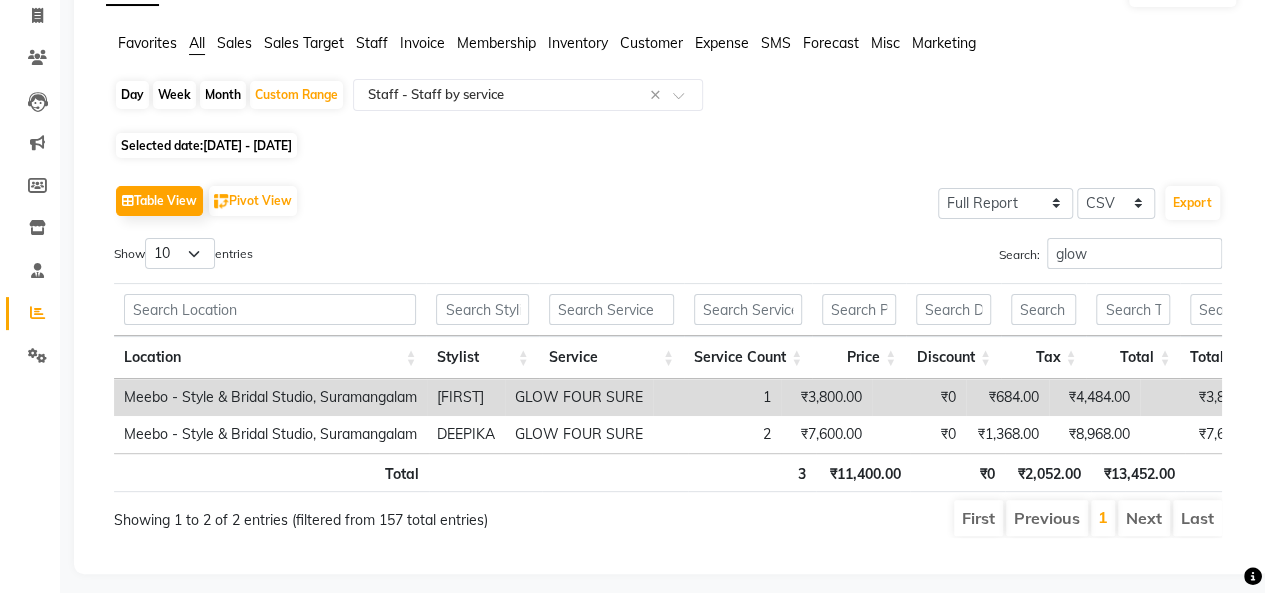 click on "[DATE] - [DATE]" 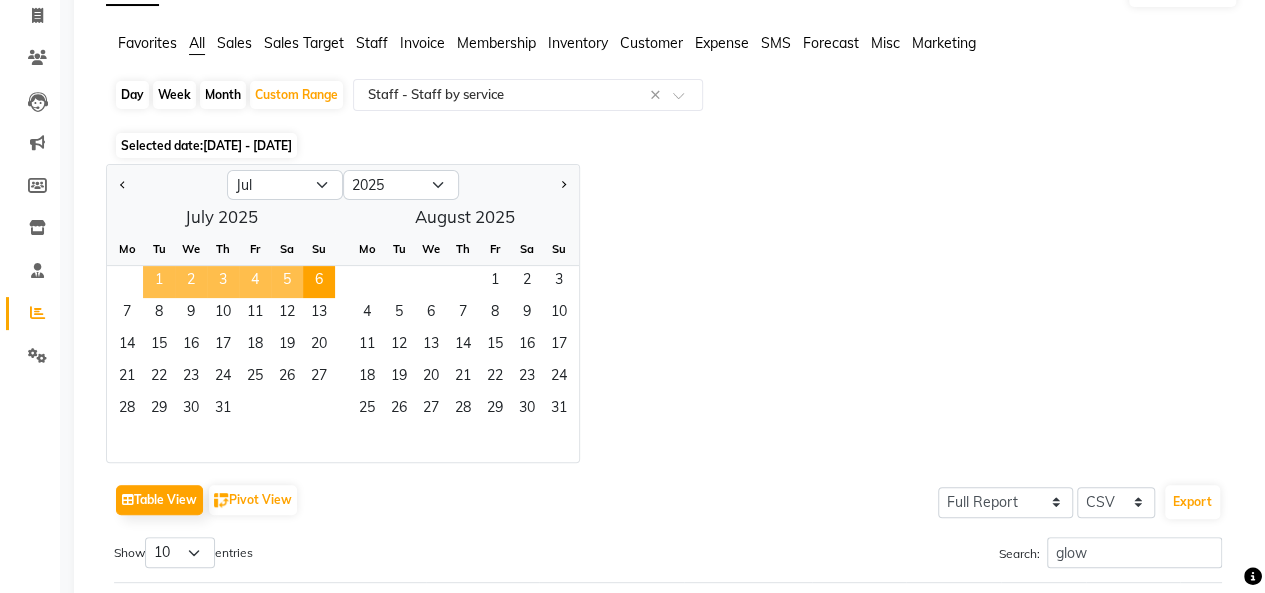 click on "1" 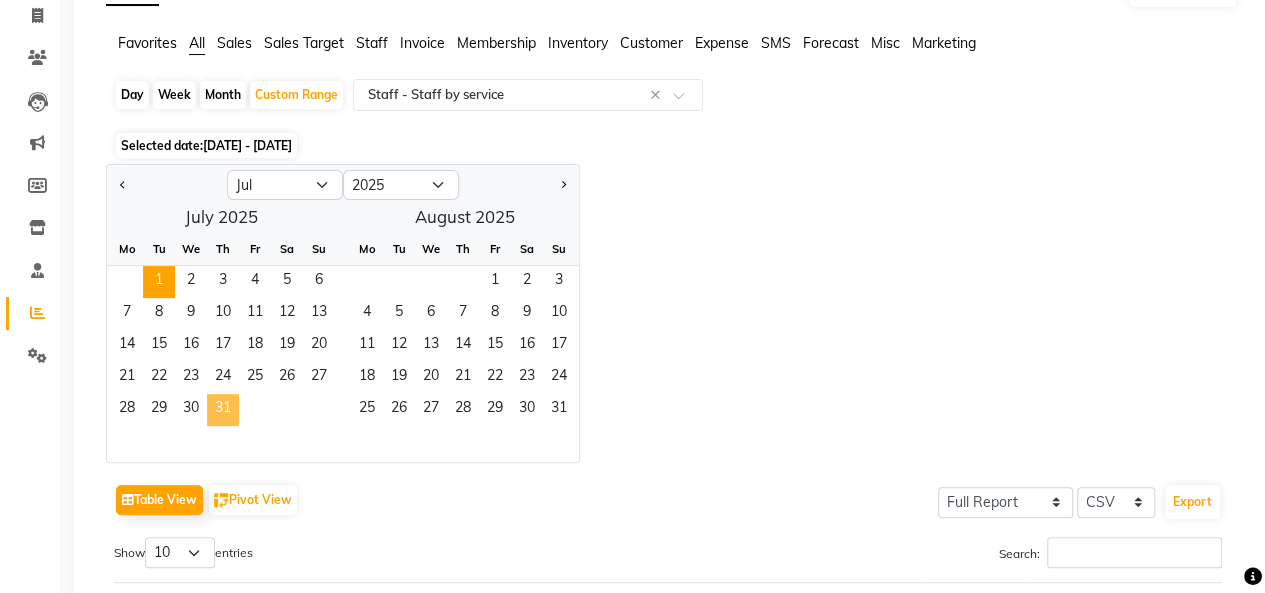 click on "31" 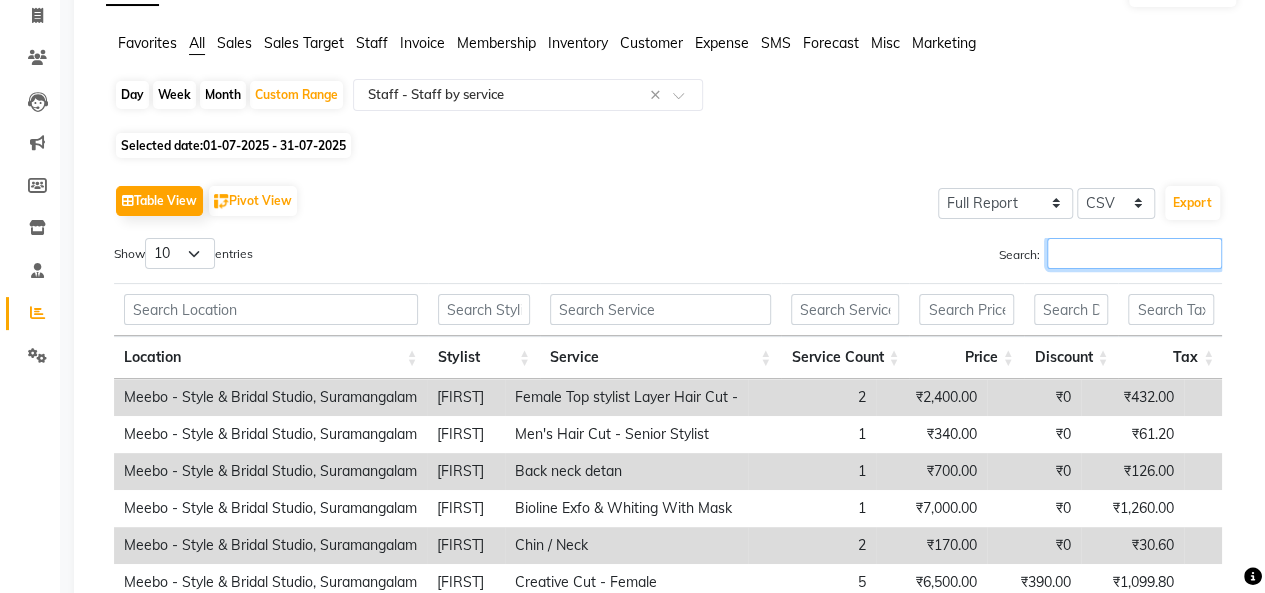 click on "Search:" at bounding box center [1134, 253] 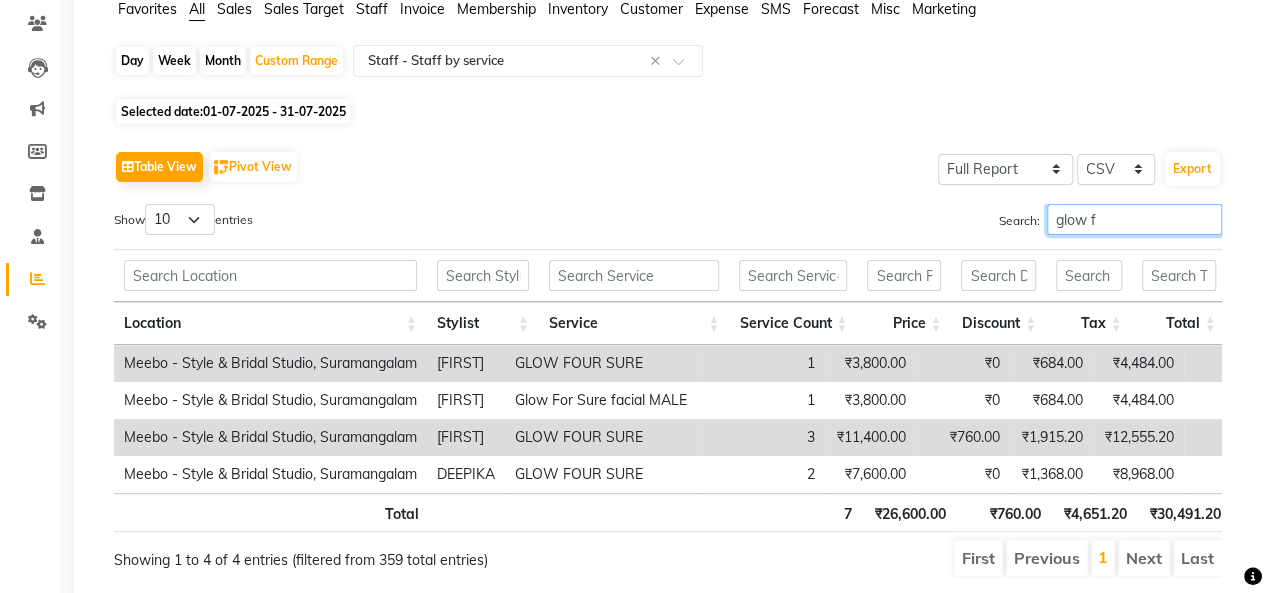 scroll, scrollTop: 183, scrollLeft: 0, axis: vertical 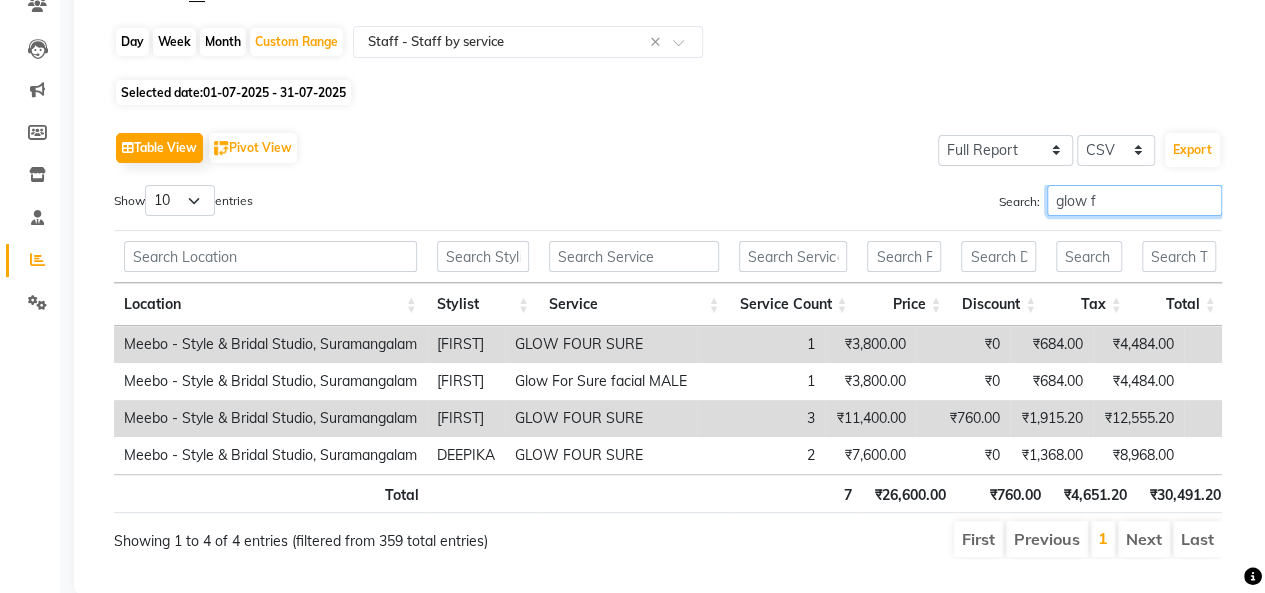 type on "glow f" 